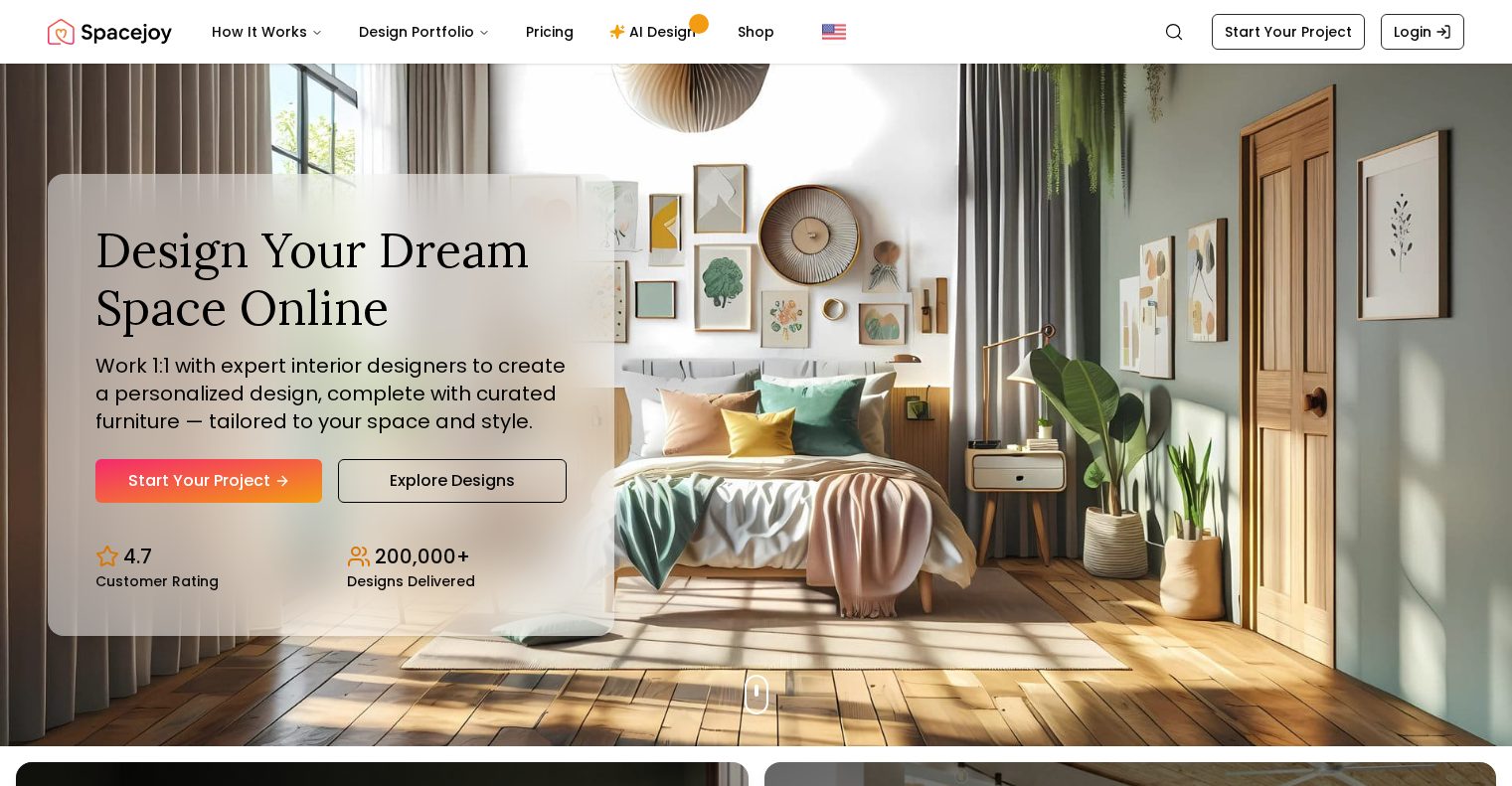scroll, scrollTop: 0, scrollLeft: 0, axis: both 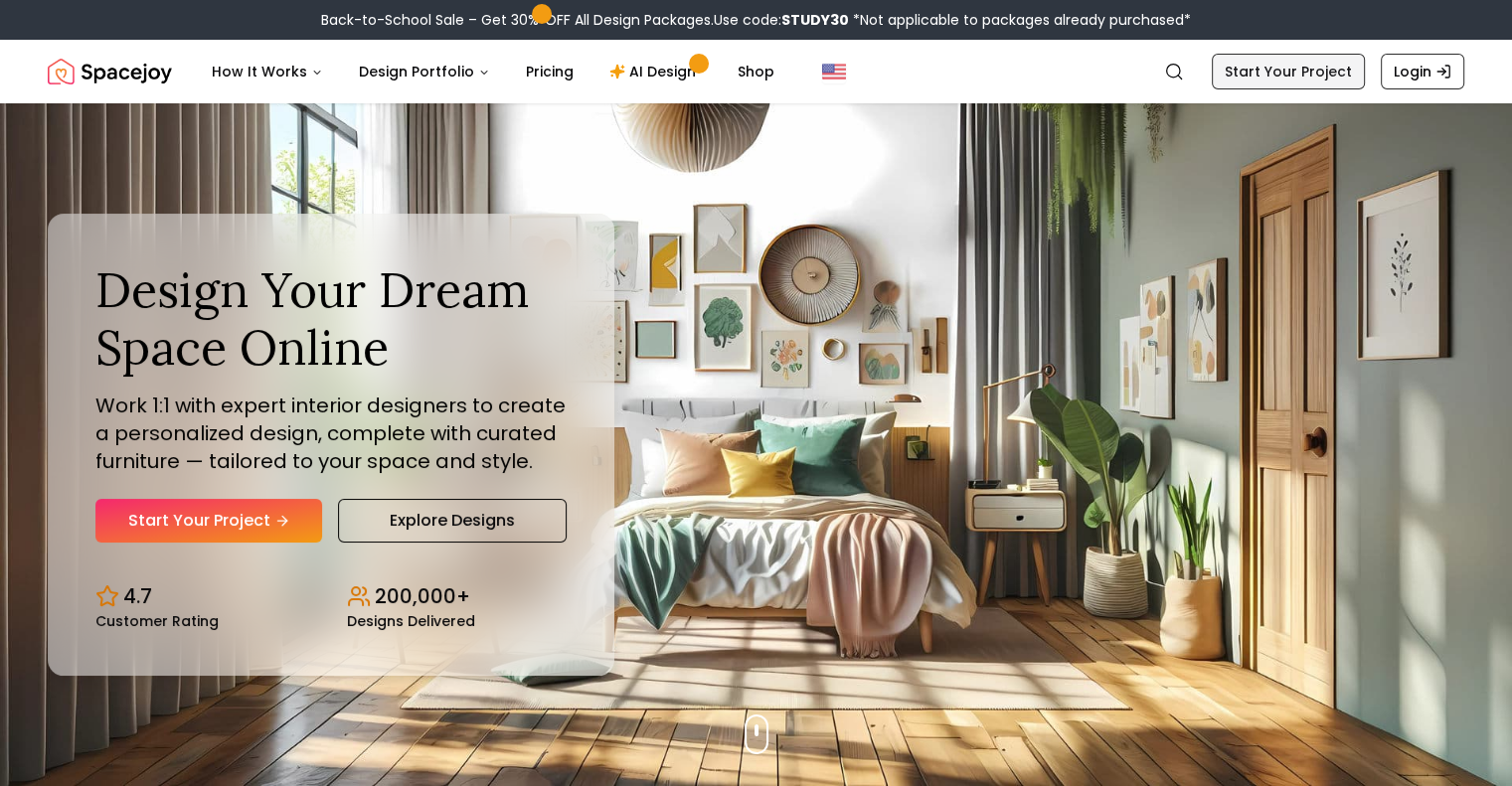 click on "Start Your Project" at bounding box center (1288, 72) 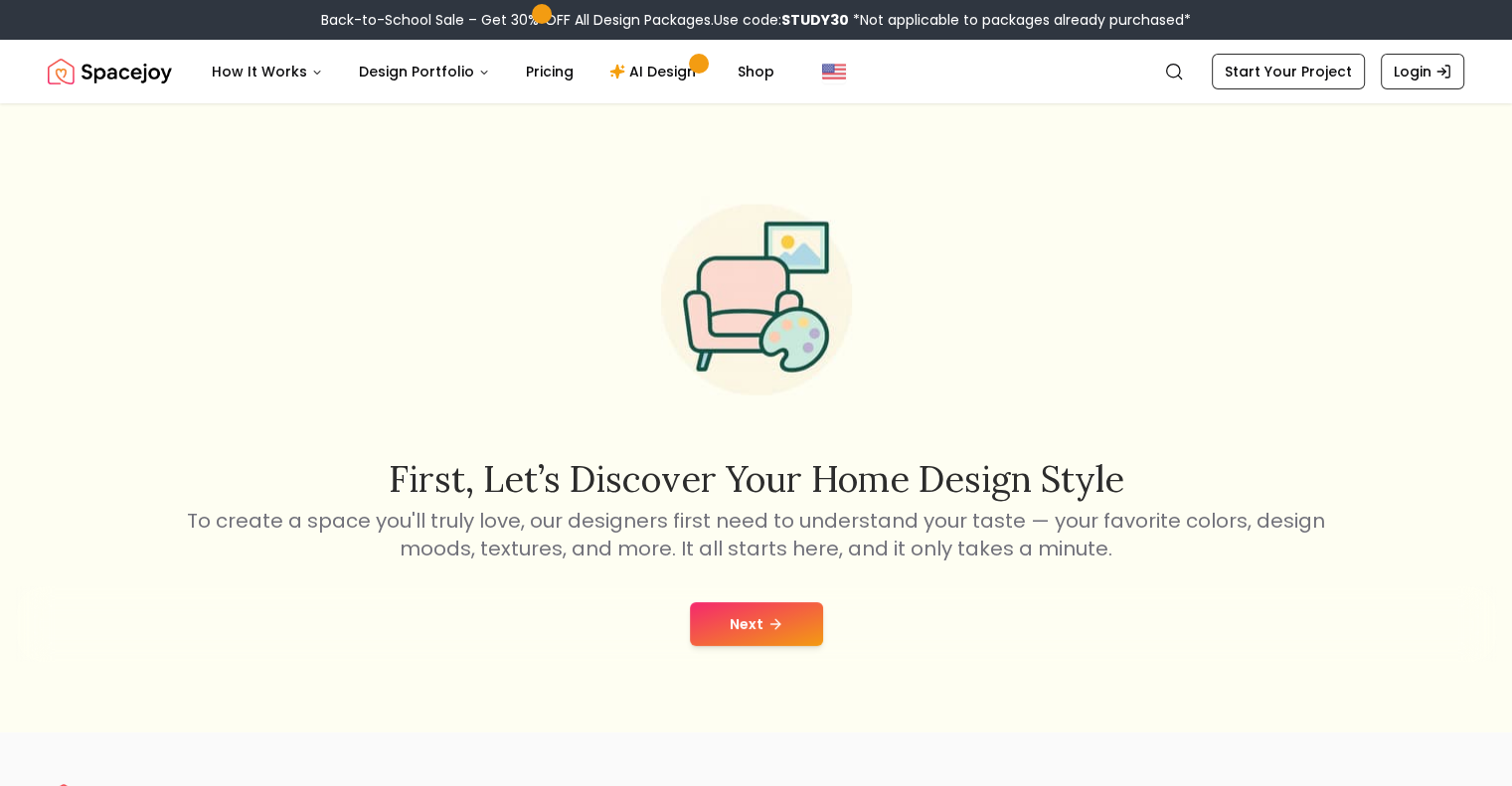 click on "Next" at bounding box center [756, 624] 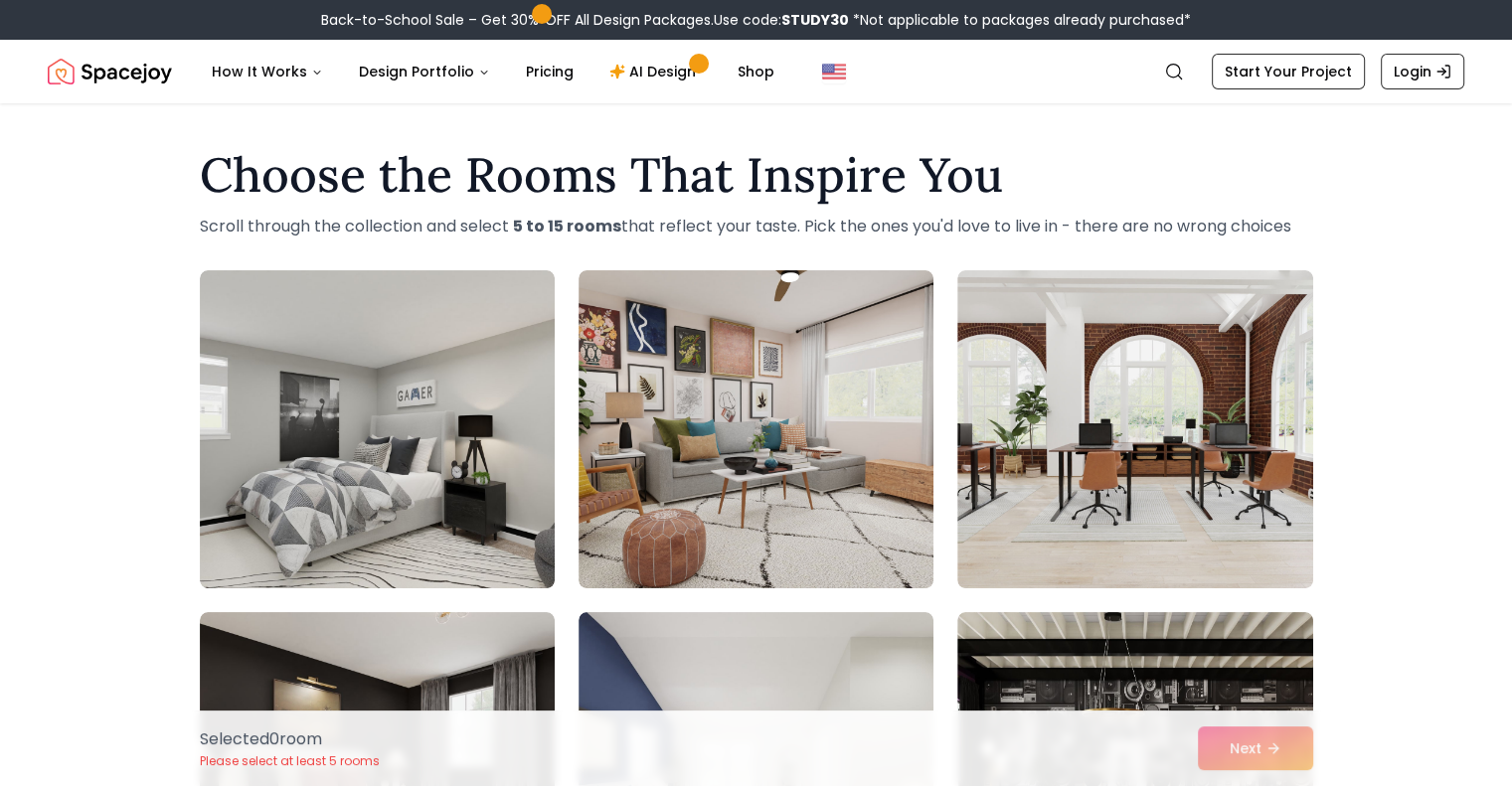 click on "Selected  0  room Please select at least 5 rooms Next" at bounding box center [756, 748] 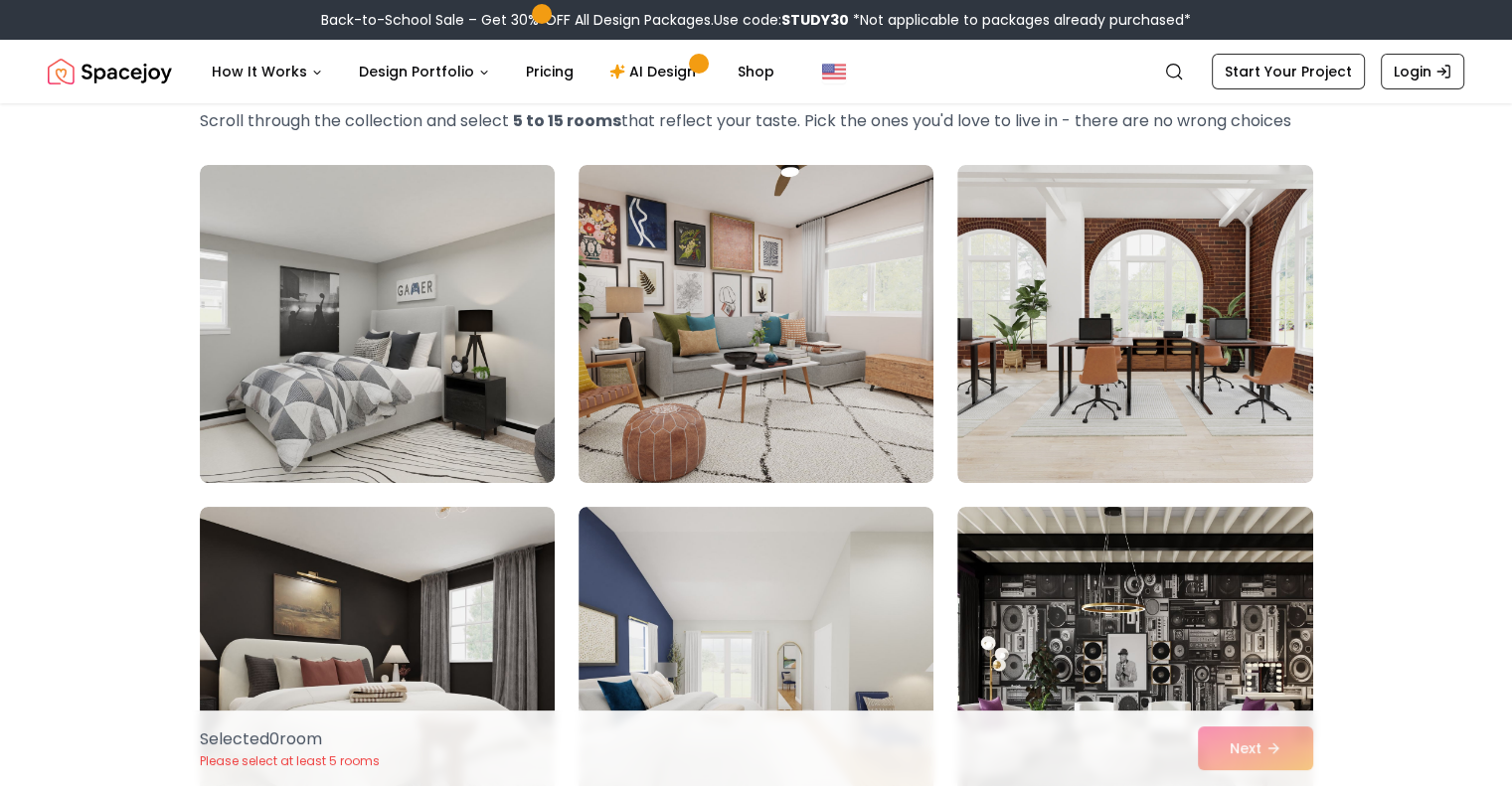 scroll, scrollTop: 0, scrollLeft: 0, axis: both 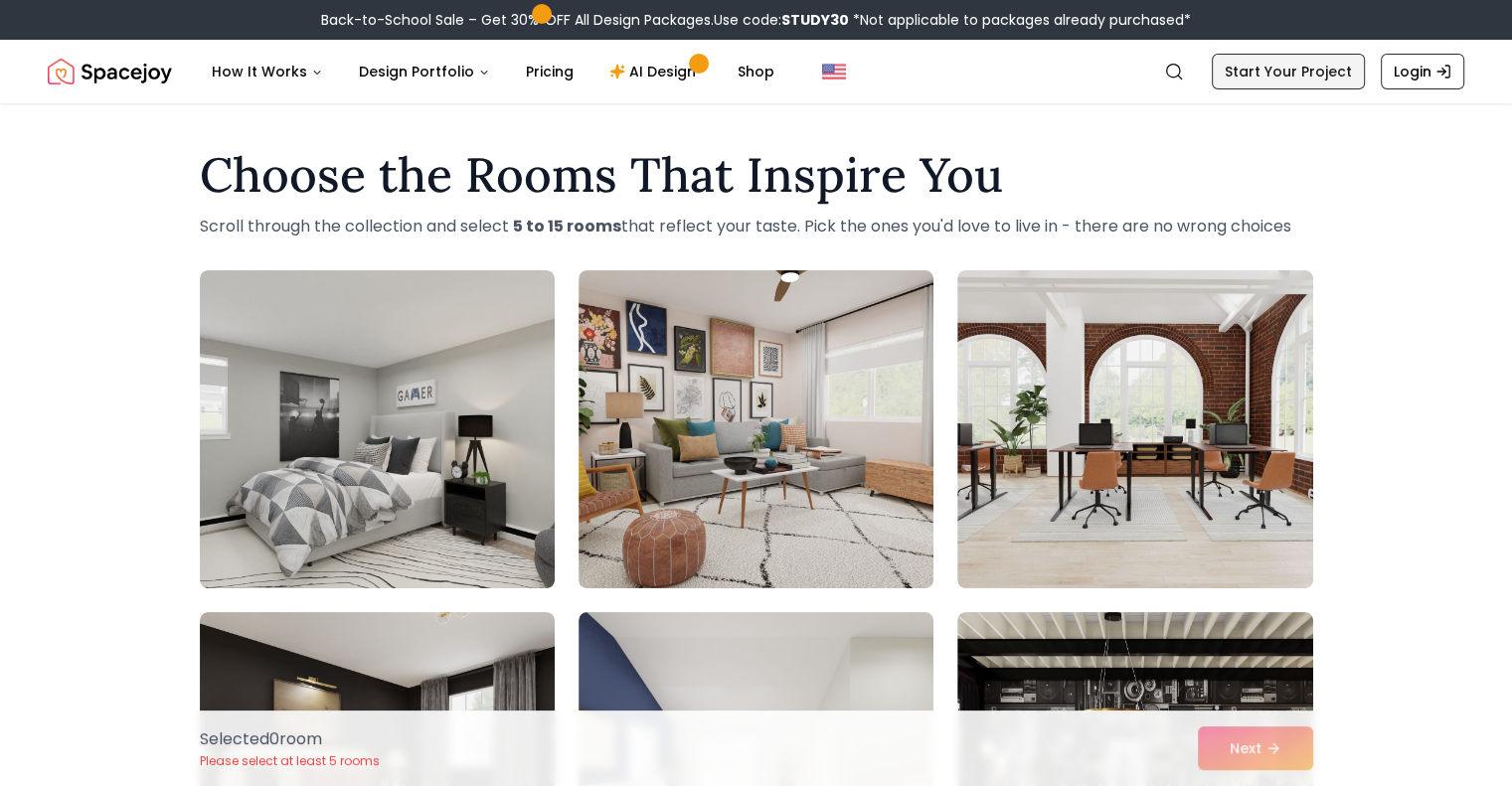 click on "Start Your Project" at bounding box center (1288, 72) 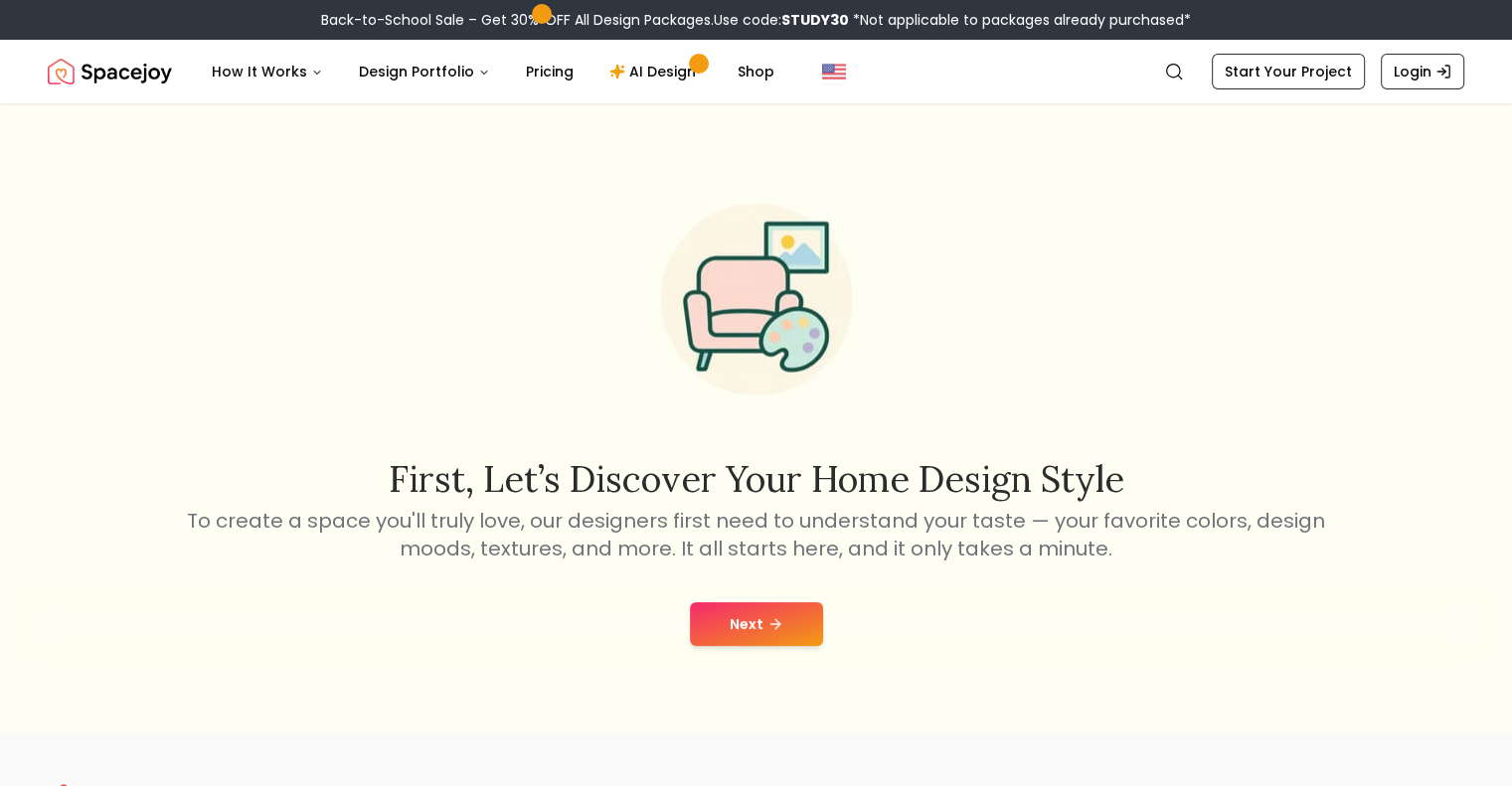 click on "Next" at bounding box center (756, 624) 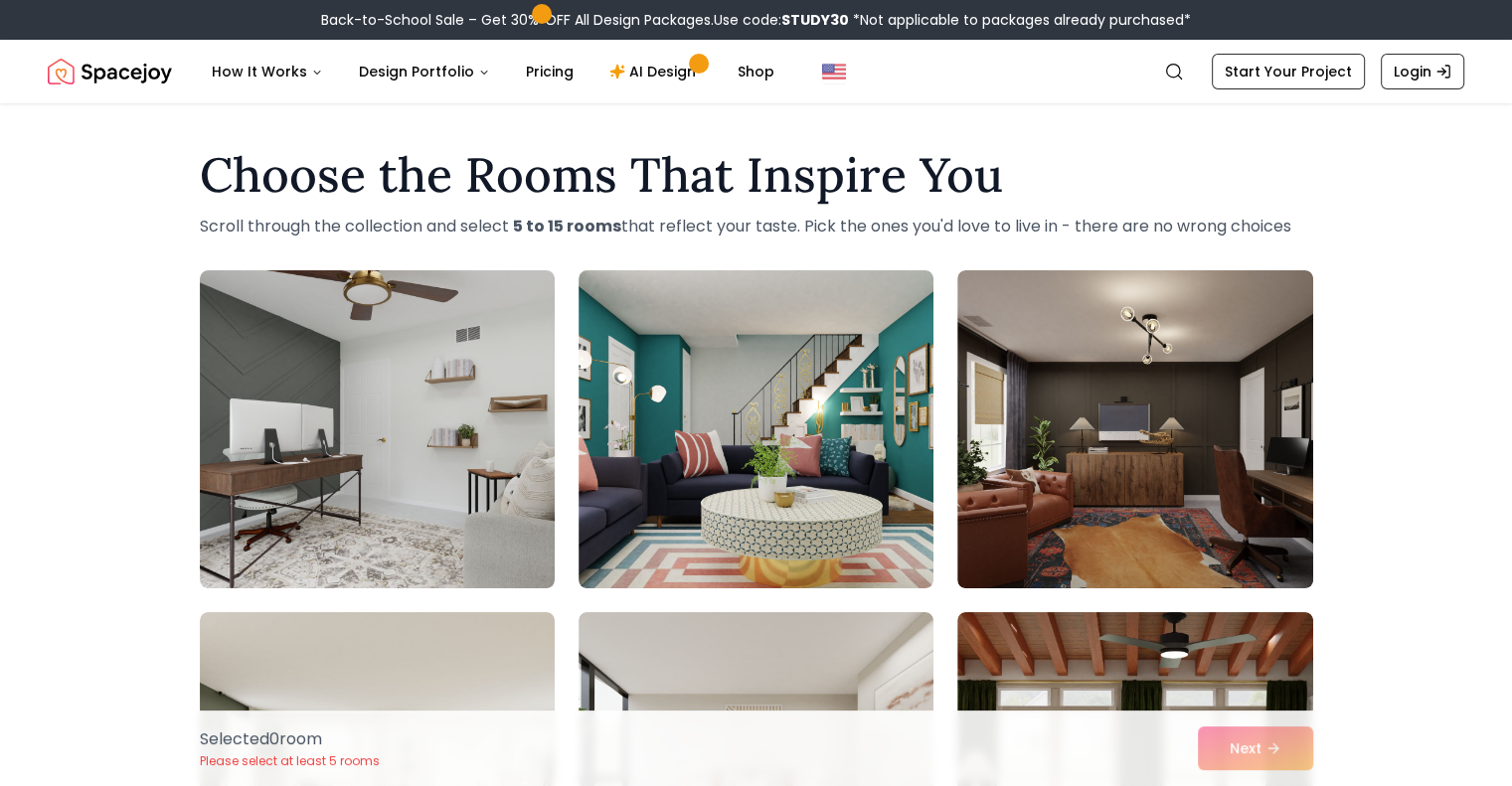 click at bounding box center [756, 942] 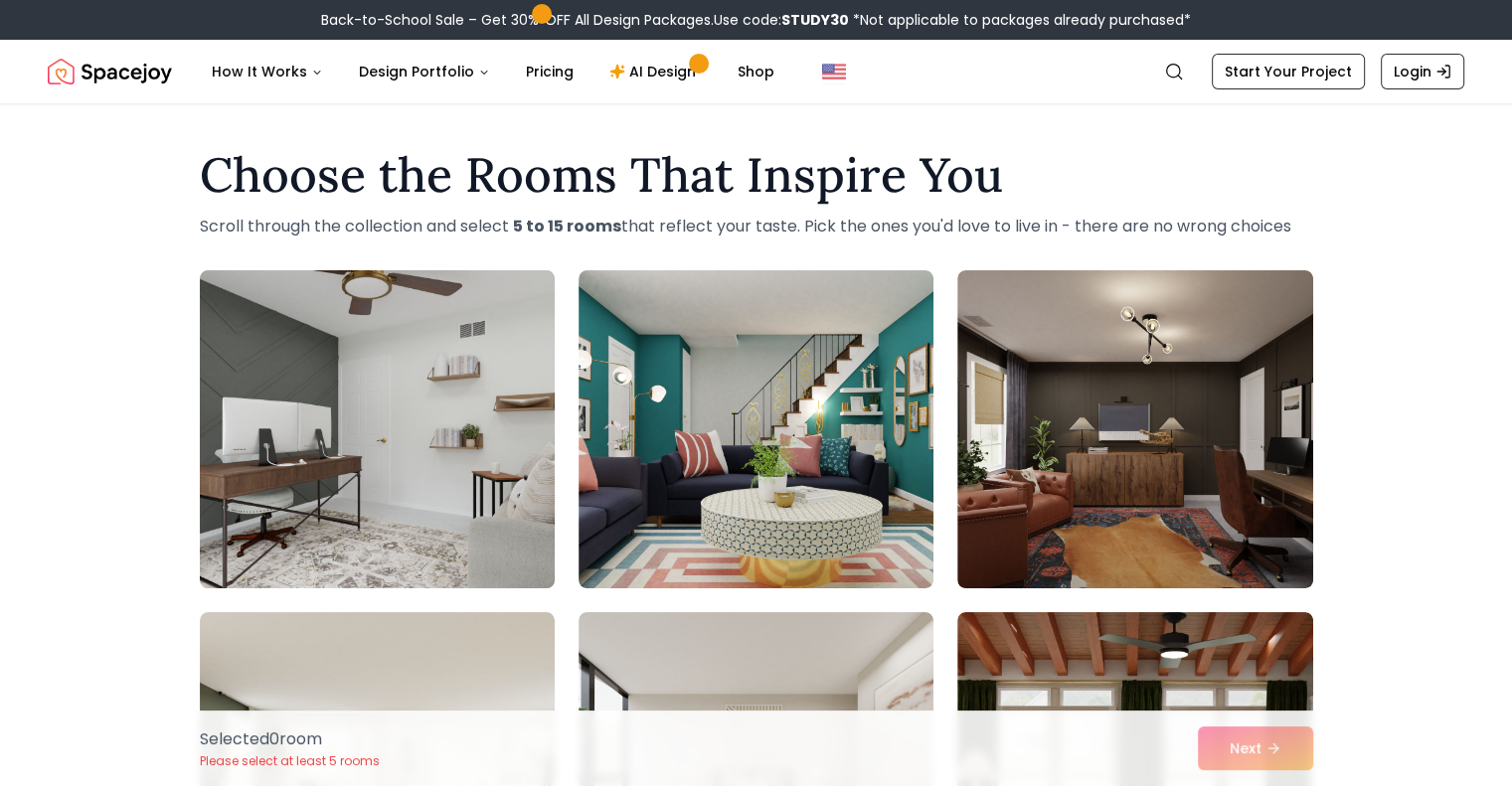 click at bounding box center [377, 429] 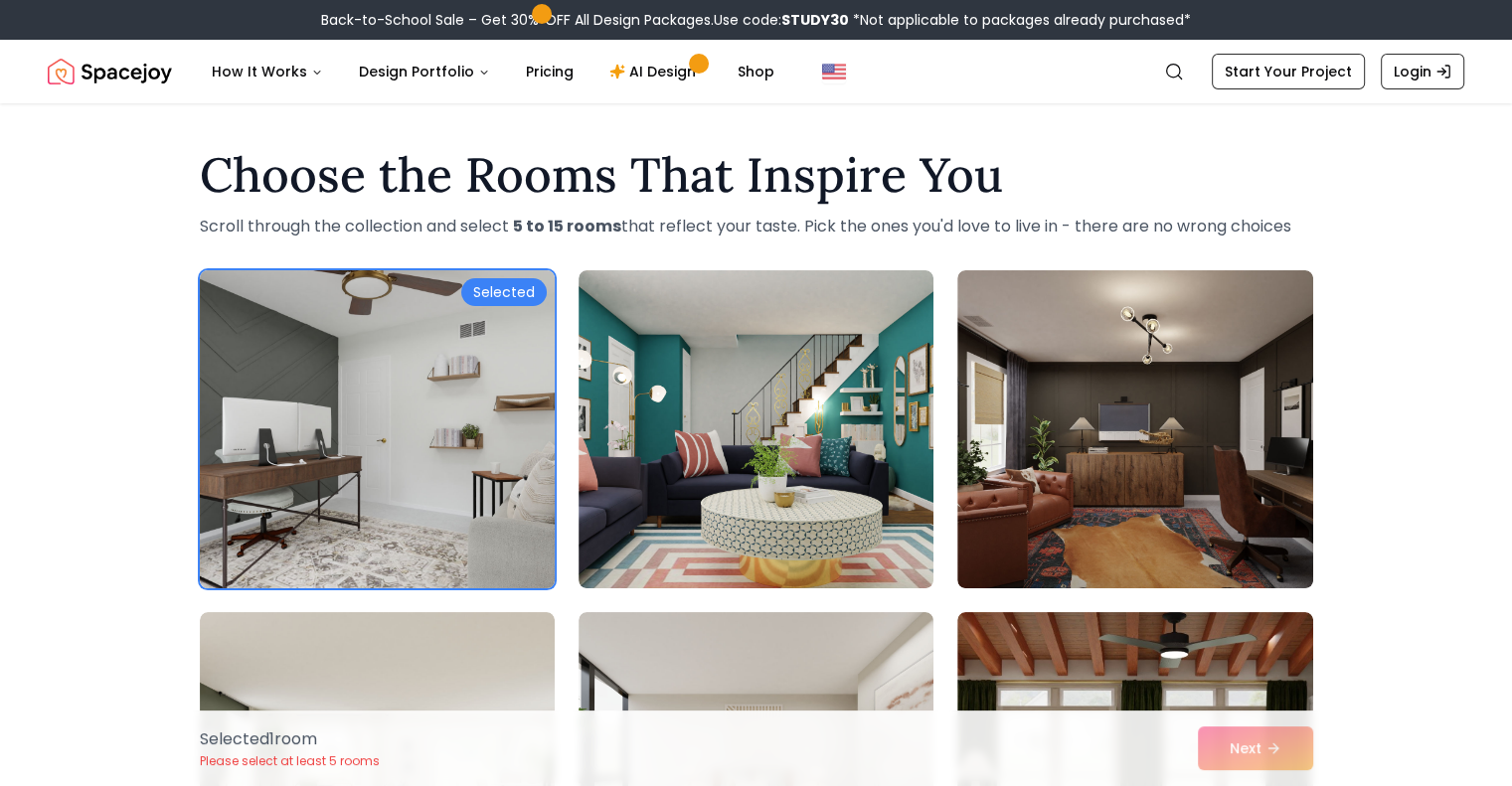 click on "Selected" at bounding box center [504, 292] 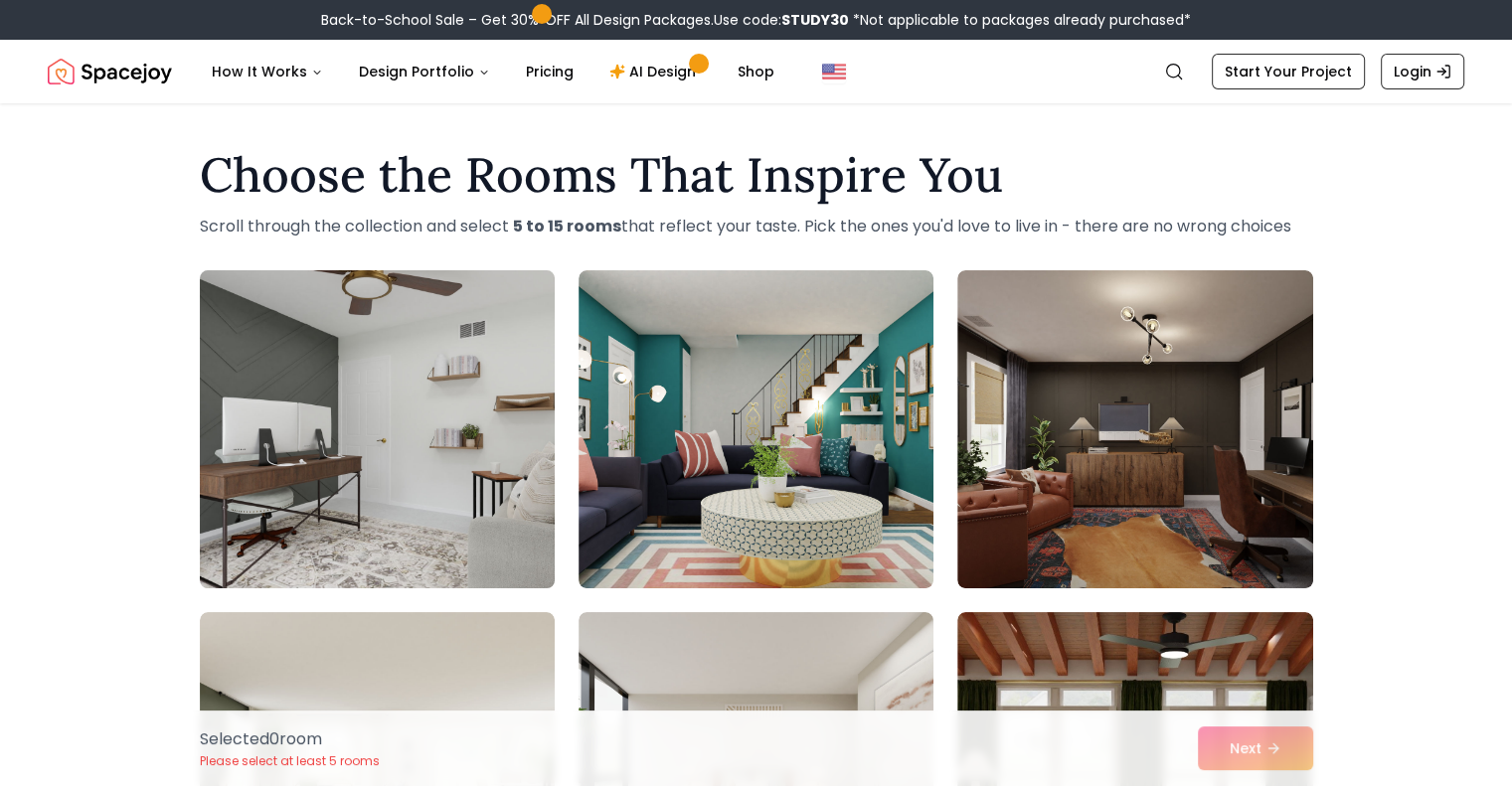 click at bounding box center (377, 429) 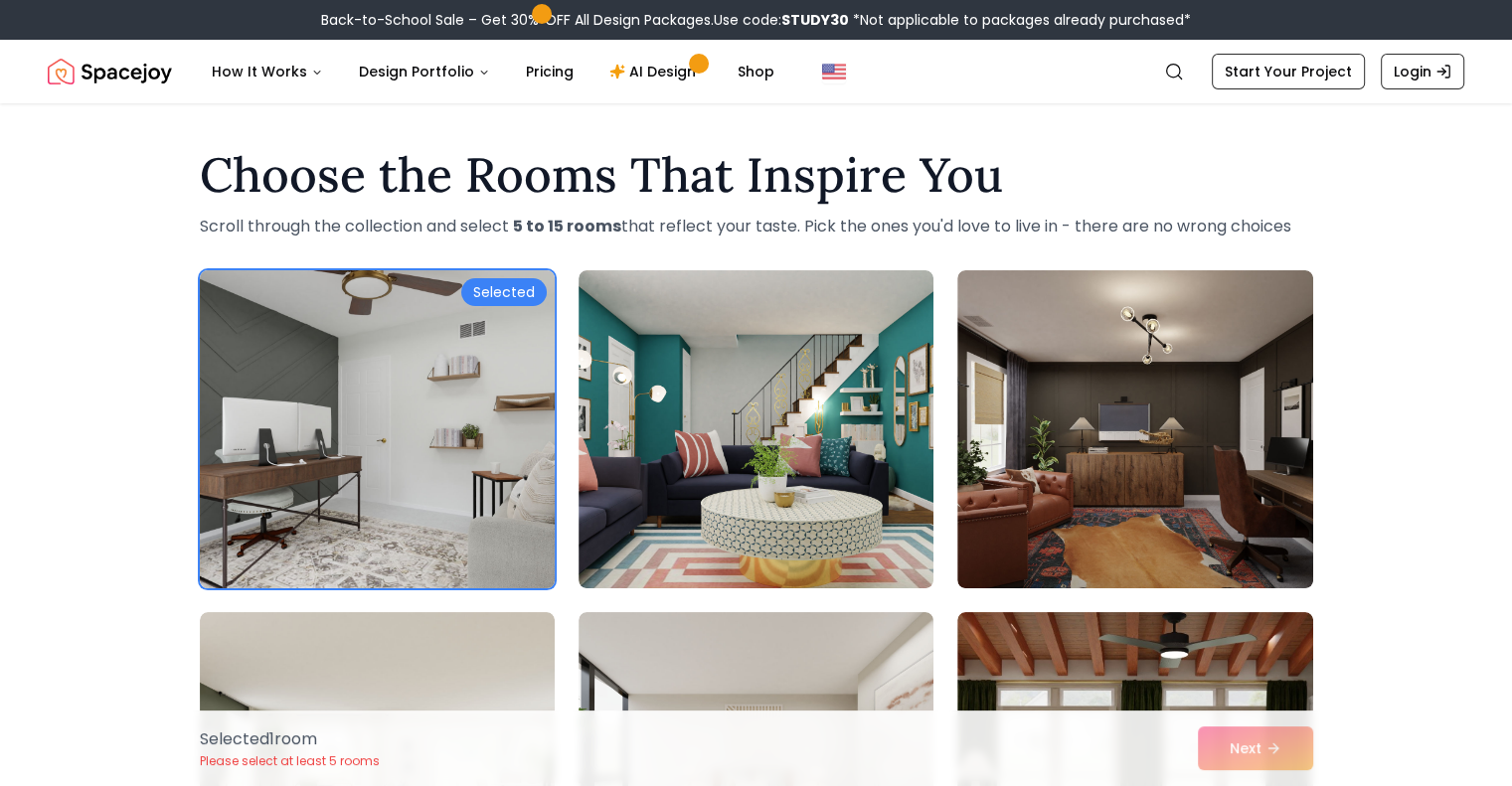 click on "Selected  1  room Please select at least 5 rooms Next" at bounding box center [756, 748] 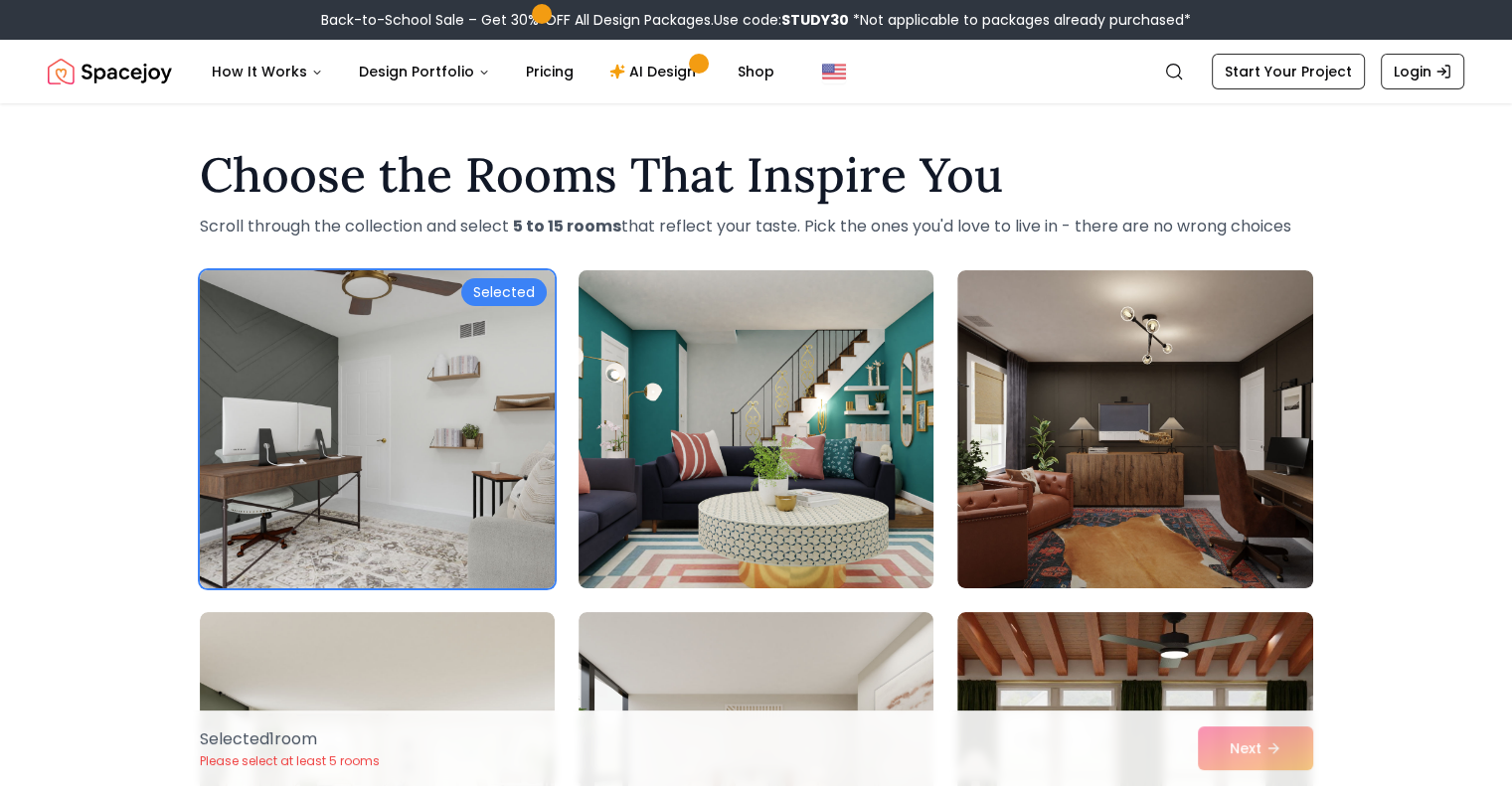 click at bounding box center [756, 429] 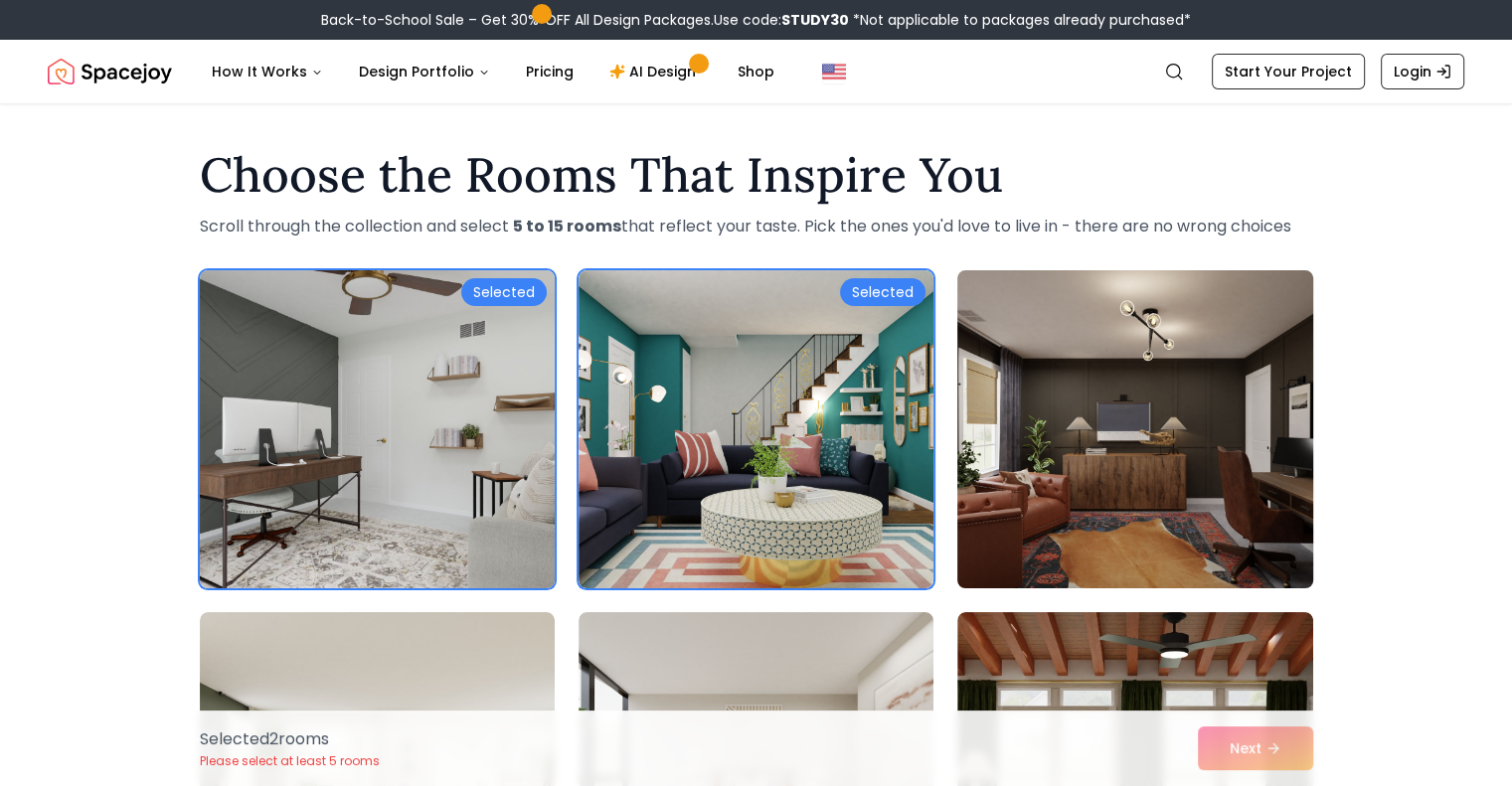 click at bounding box center (1134, 429) 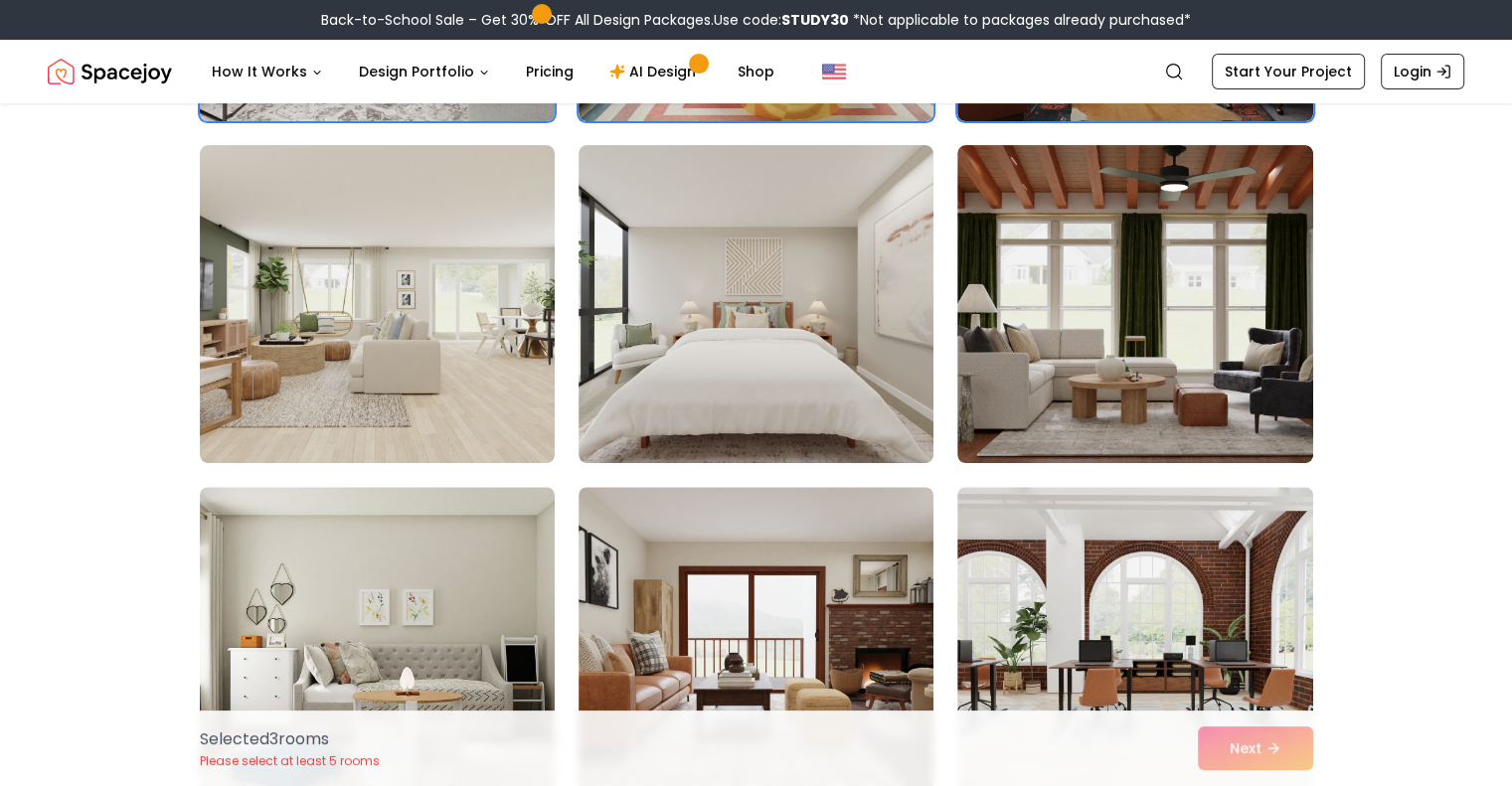 scroll, scrollTop: 470, scrollLeft: 0, axis: vertical 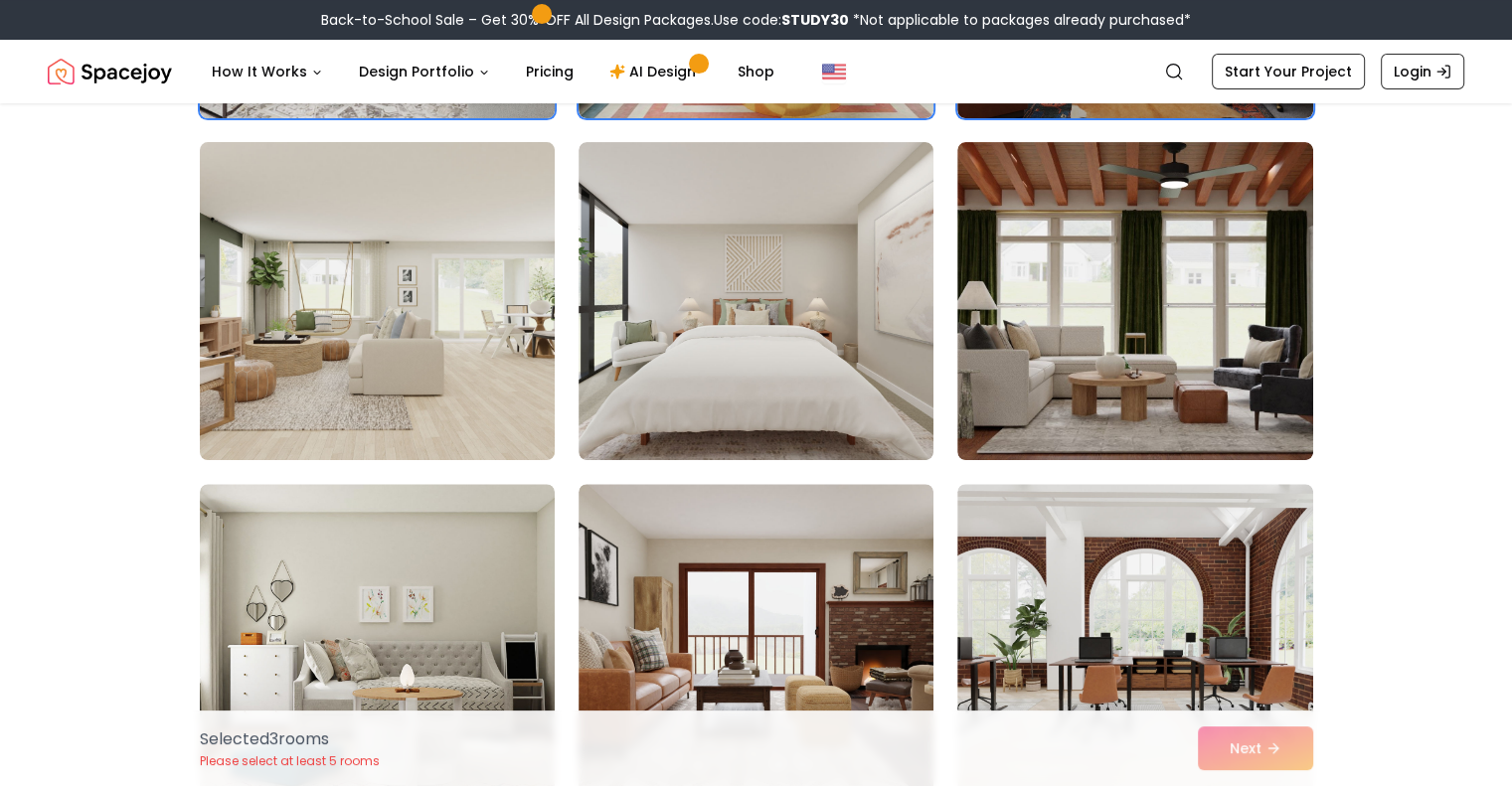 click at bounding box center [377, 301] 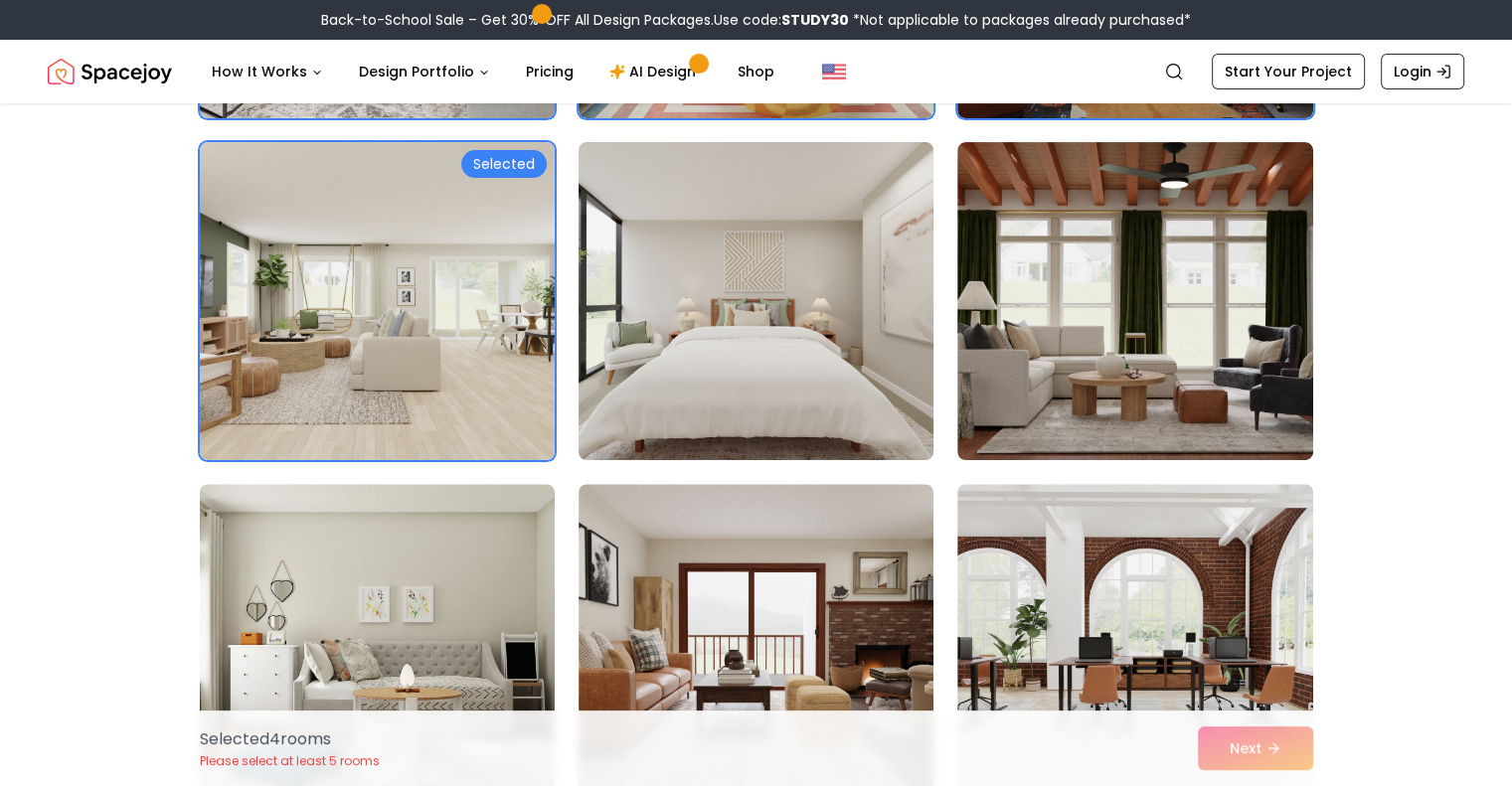 click at bounding box center (756, 301) 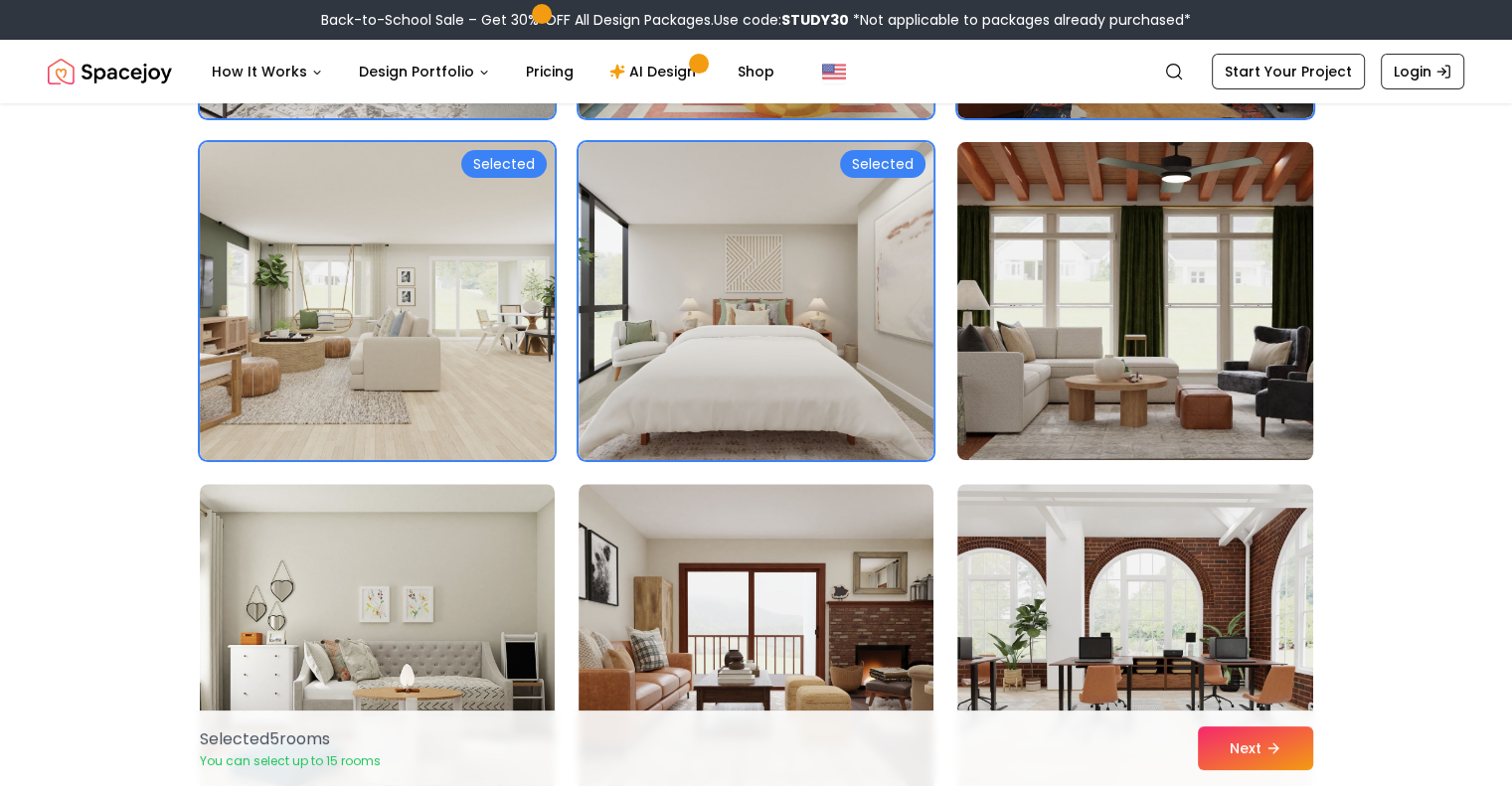 click at bounding box center [1134, 301] 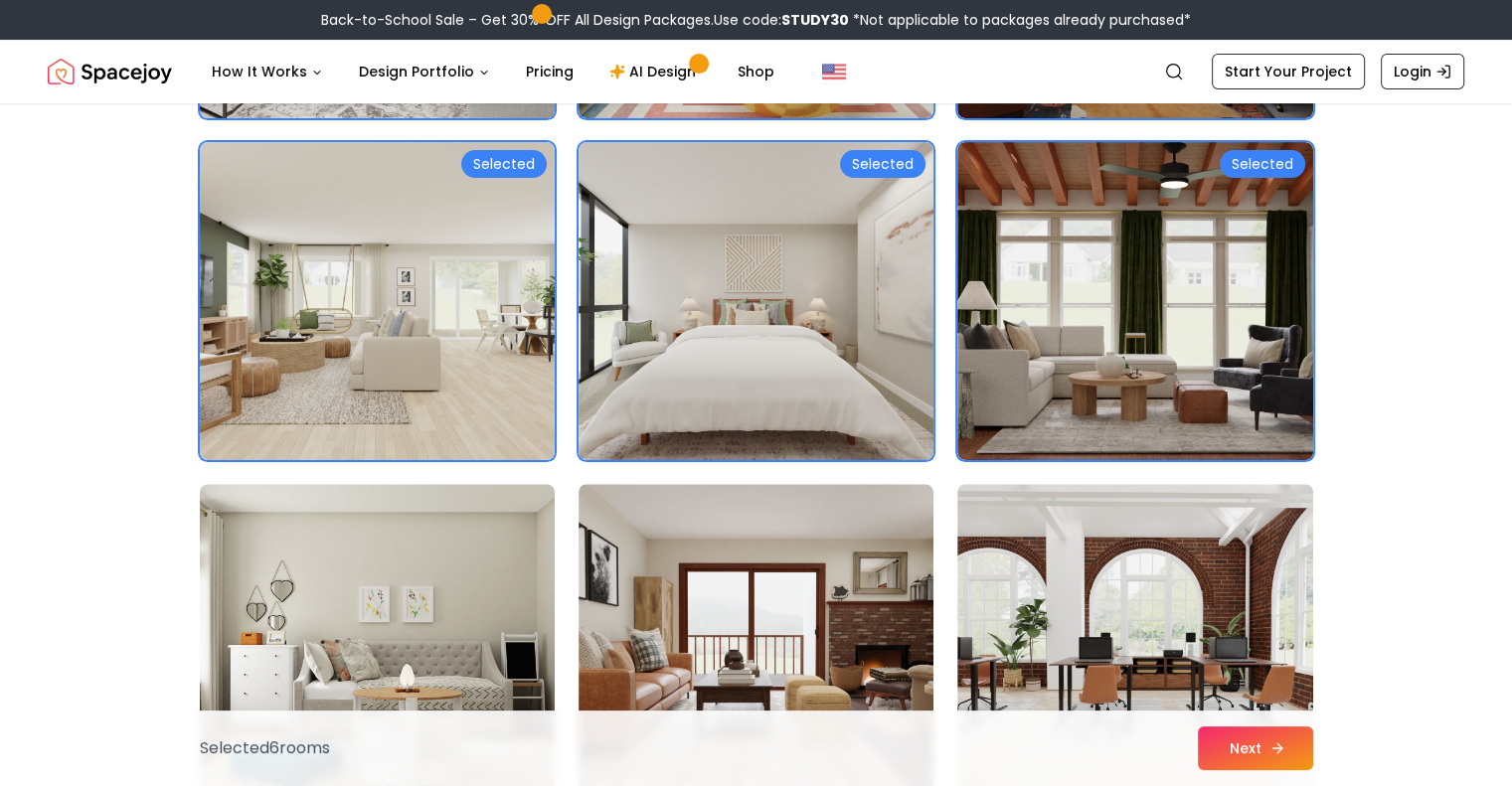 click 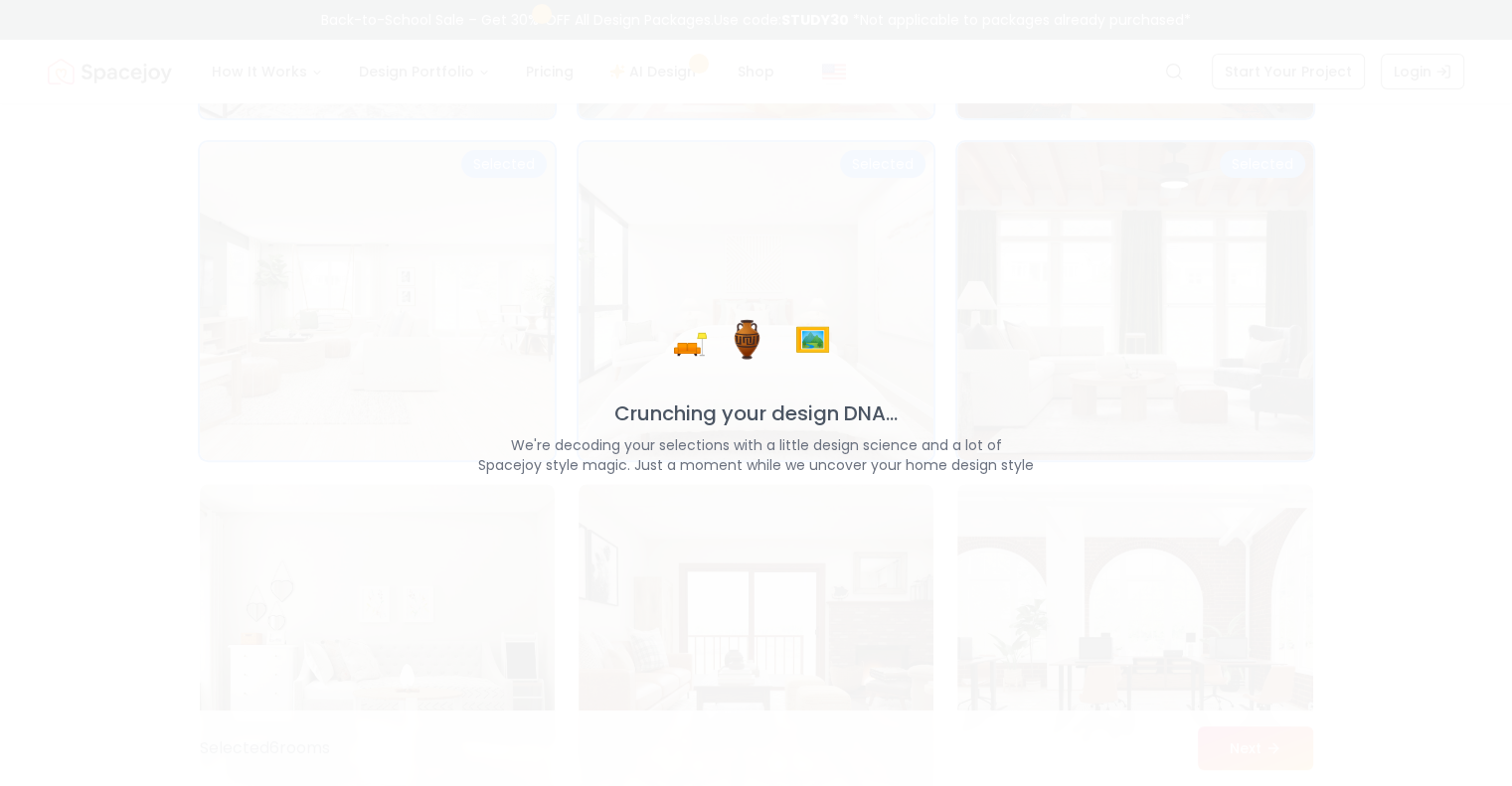 scroll, scrollTop: 470, scrollLeft: 0, axis: vertical 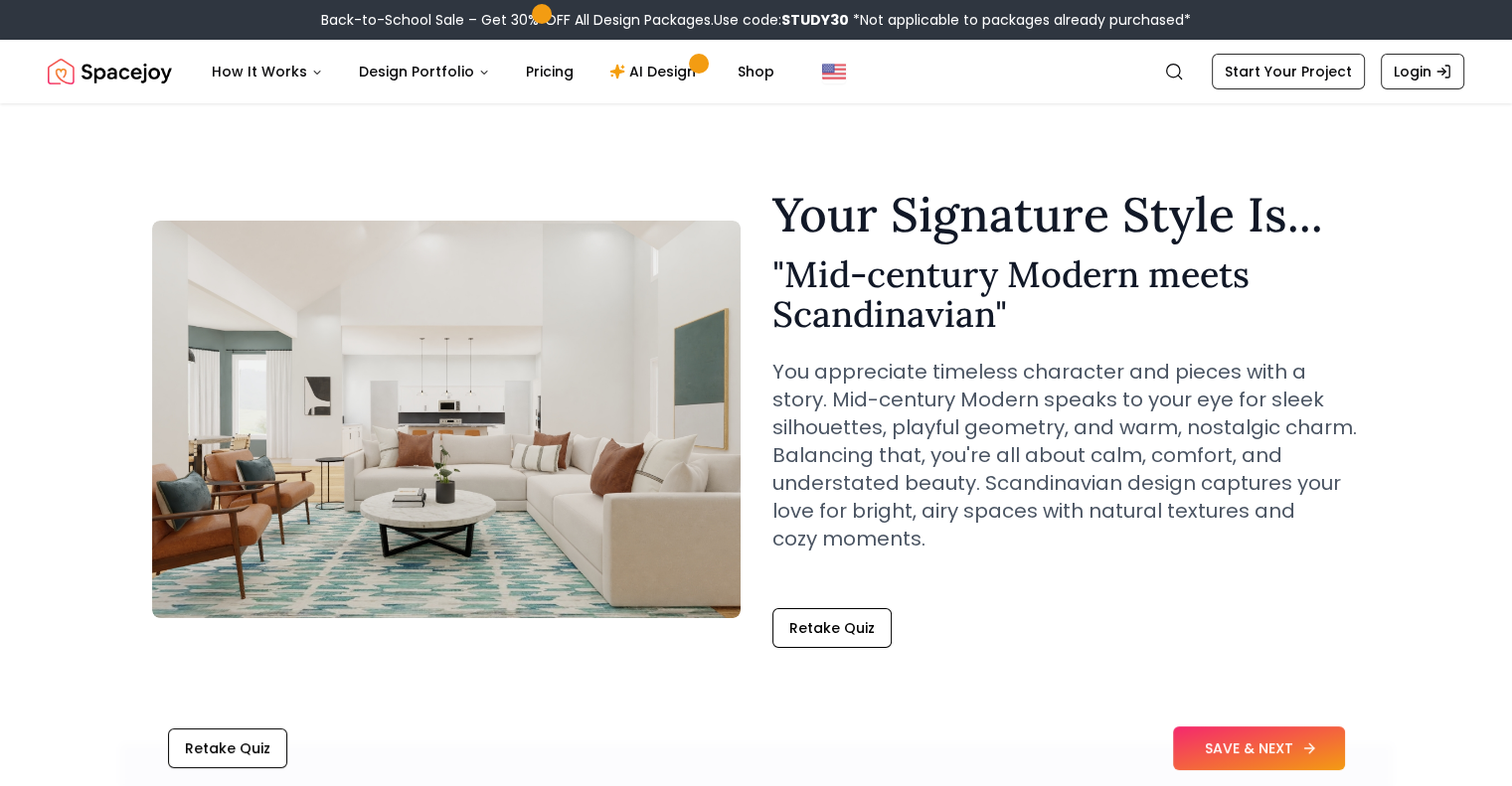 click on "SAVE & NEXT" at bounding box center (1259, 748) 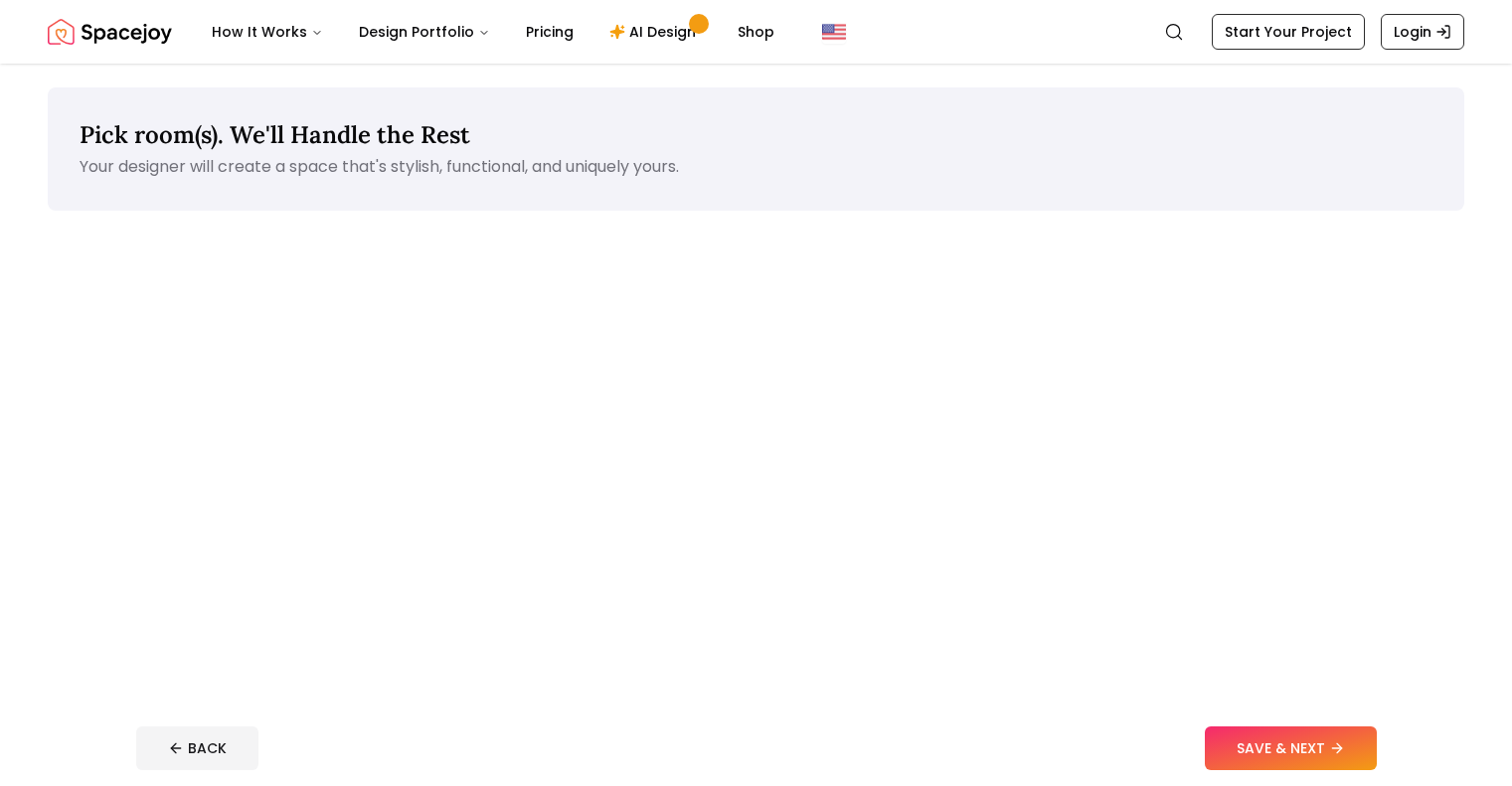 scroll, scrollTop: 0, scrollLeft: 0, axis: both 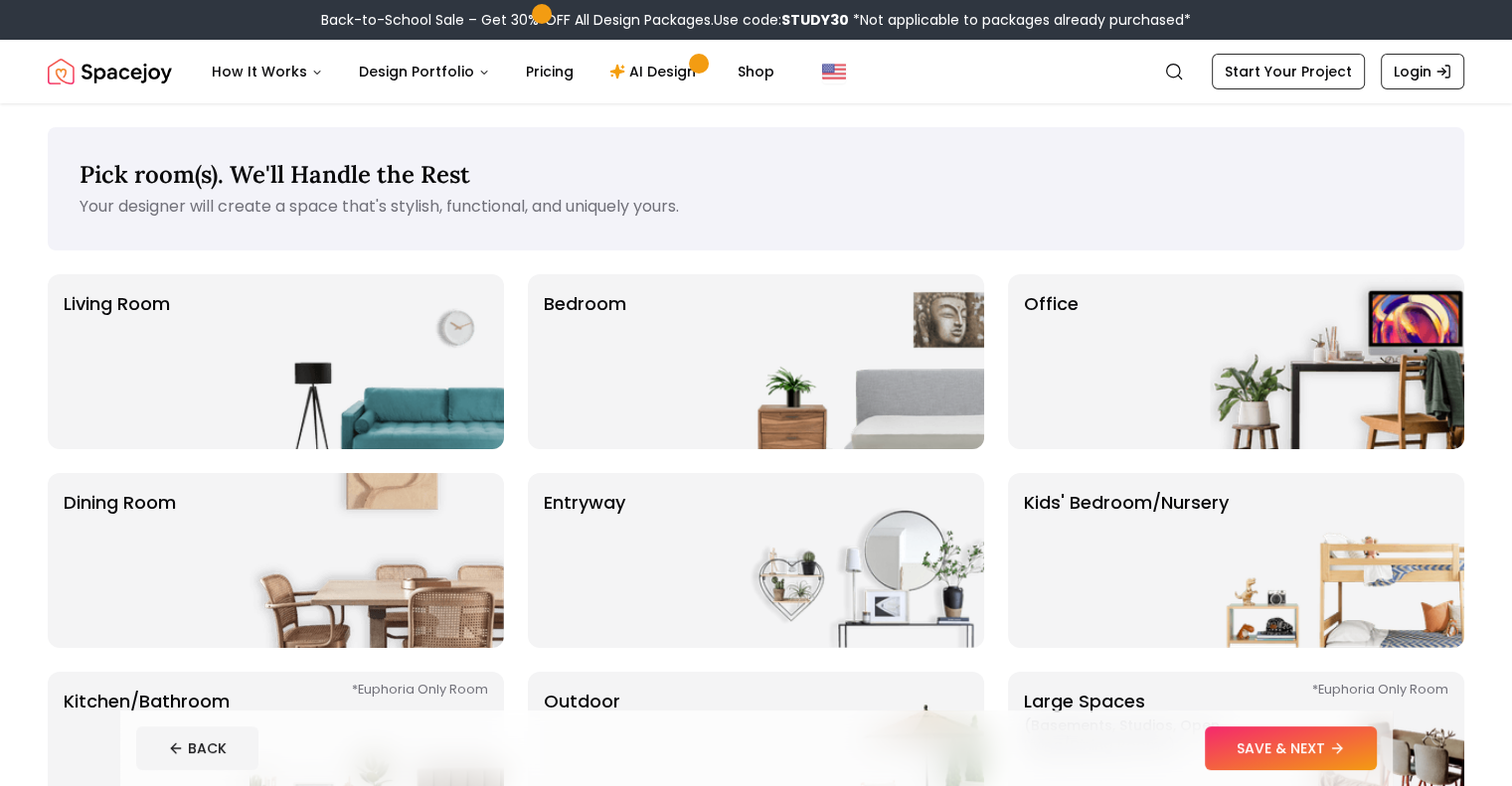 click on "SAVE & NEXT" at bounding box center [1290, 748] 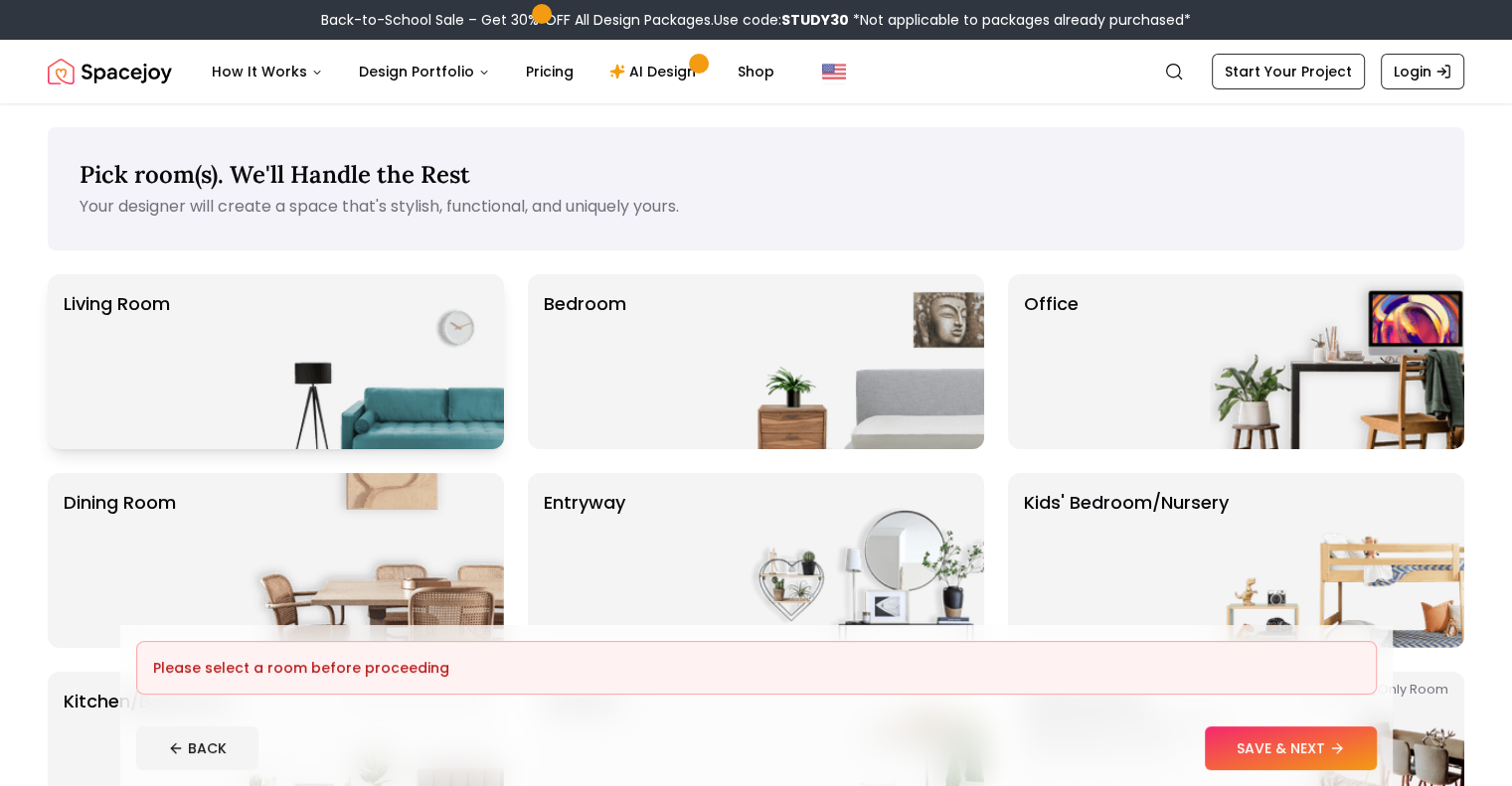 click on "Living Room" at bounding box center [275, 362] 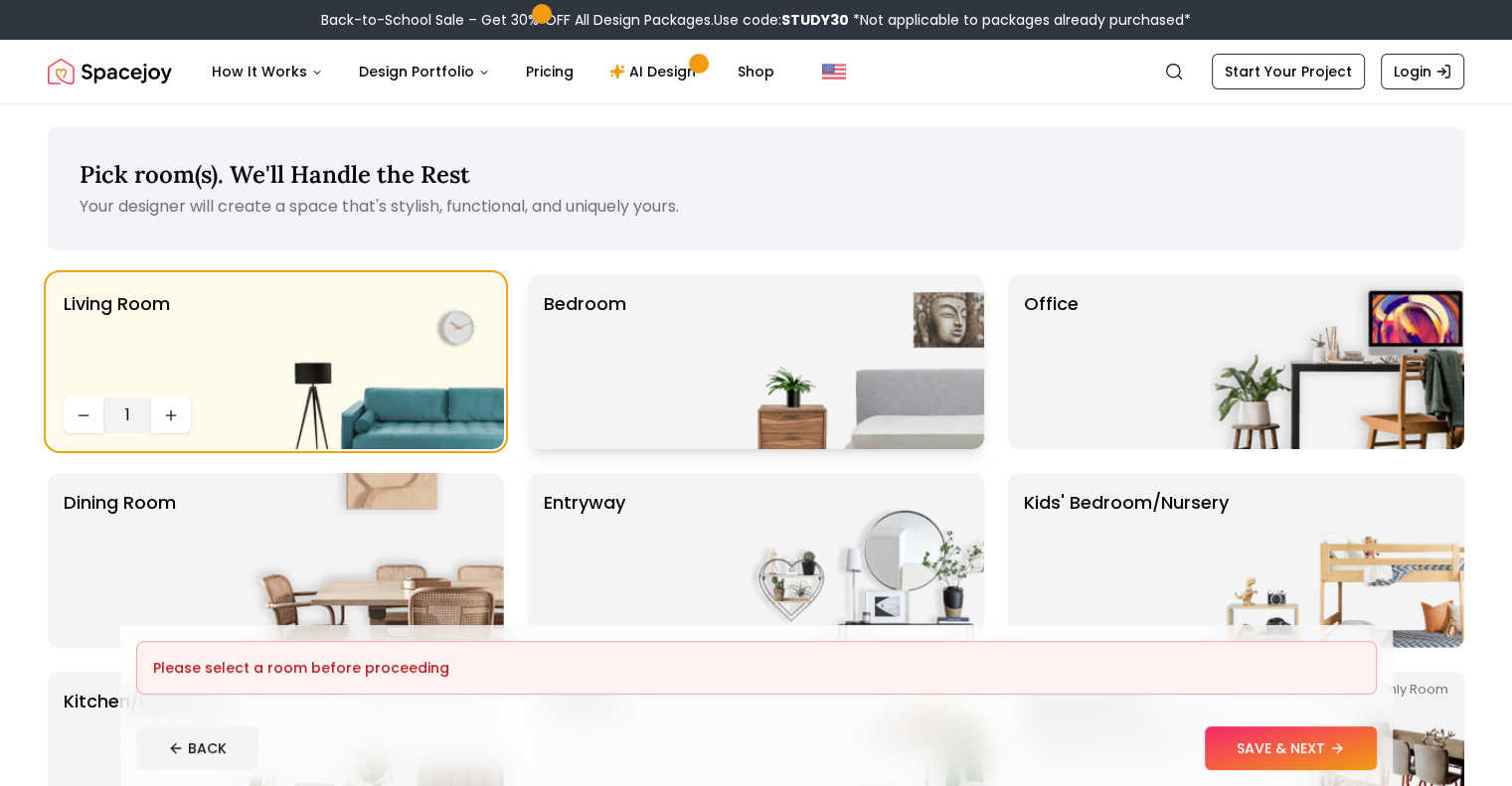click on "Bedroom" at bounding box center (585, 362) 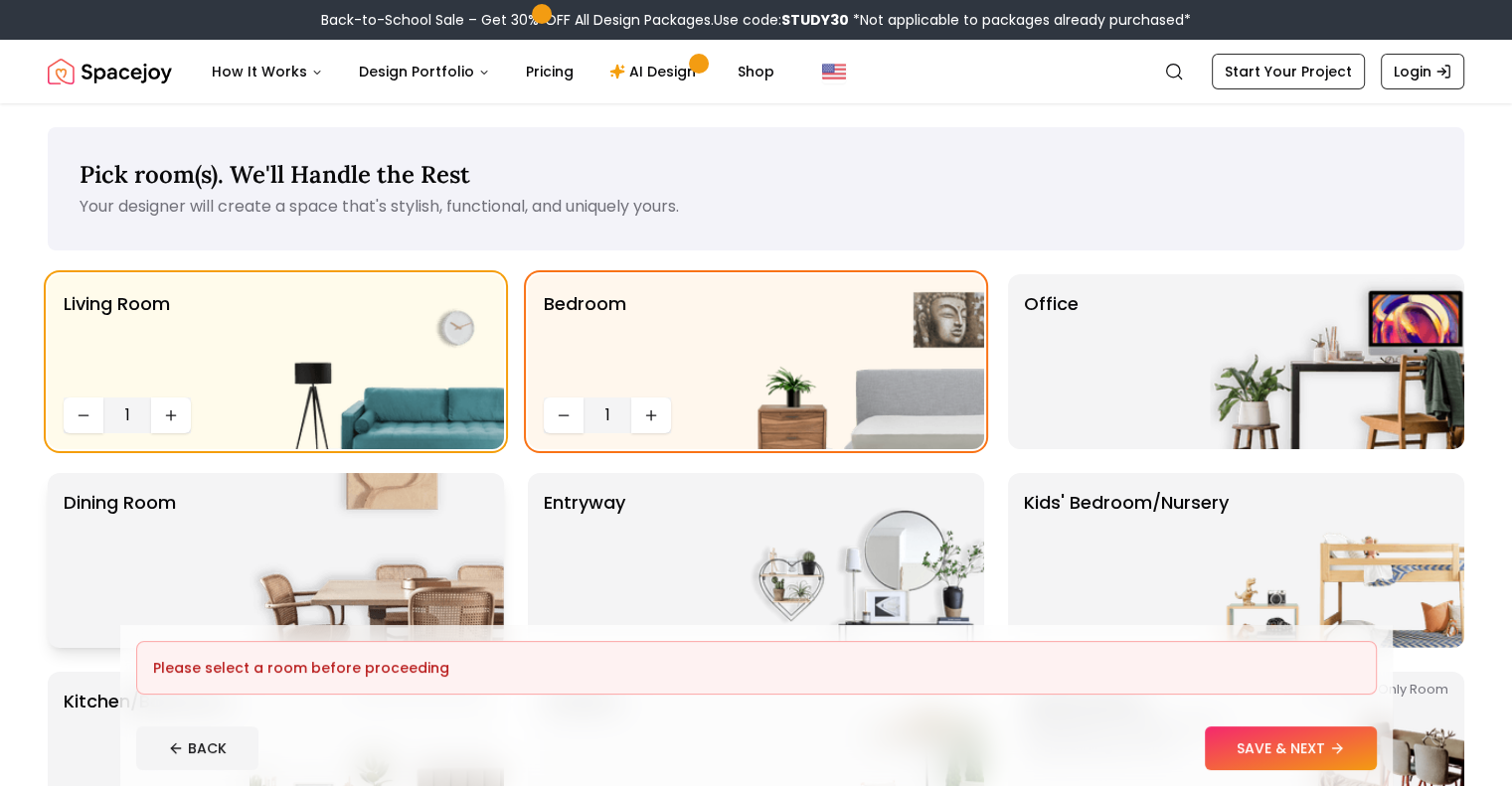 click on "Dining Room" at bounding box center (275, 560) 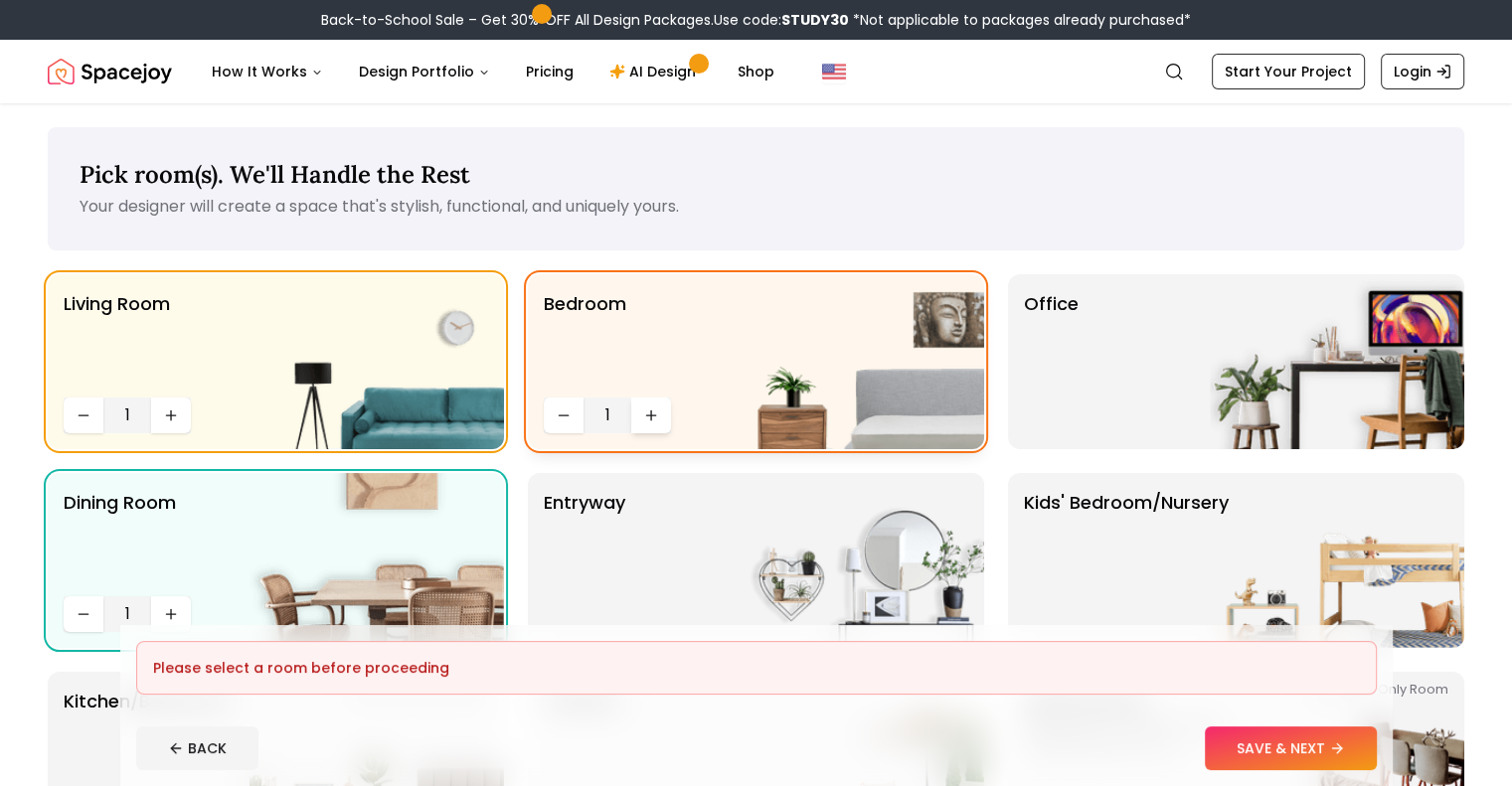 click 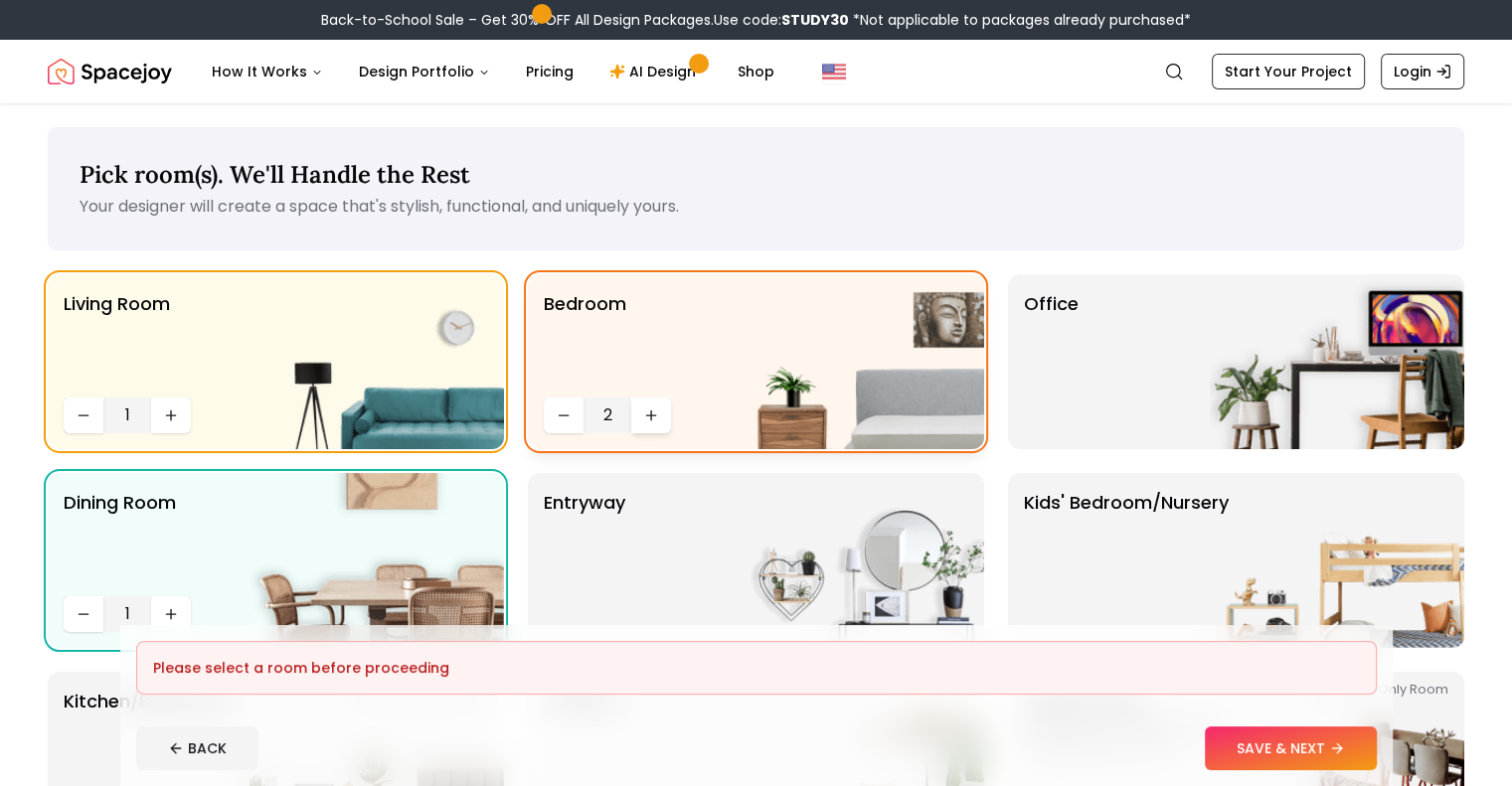 click 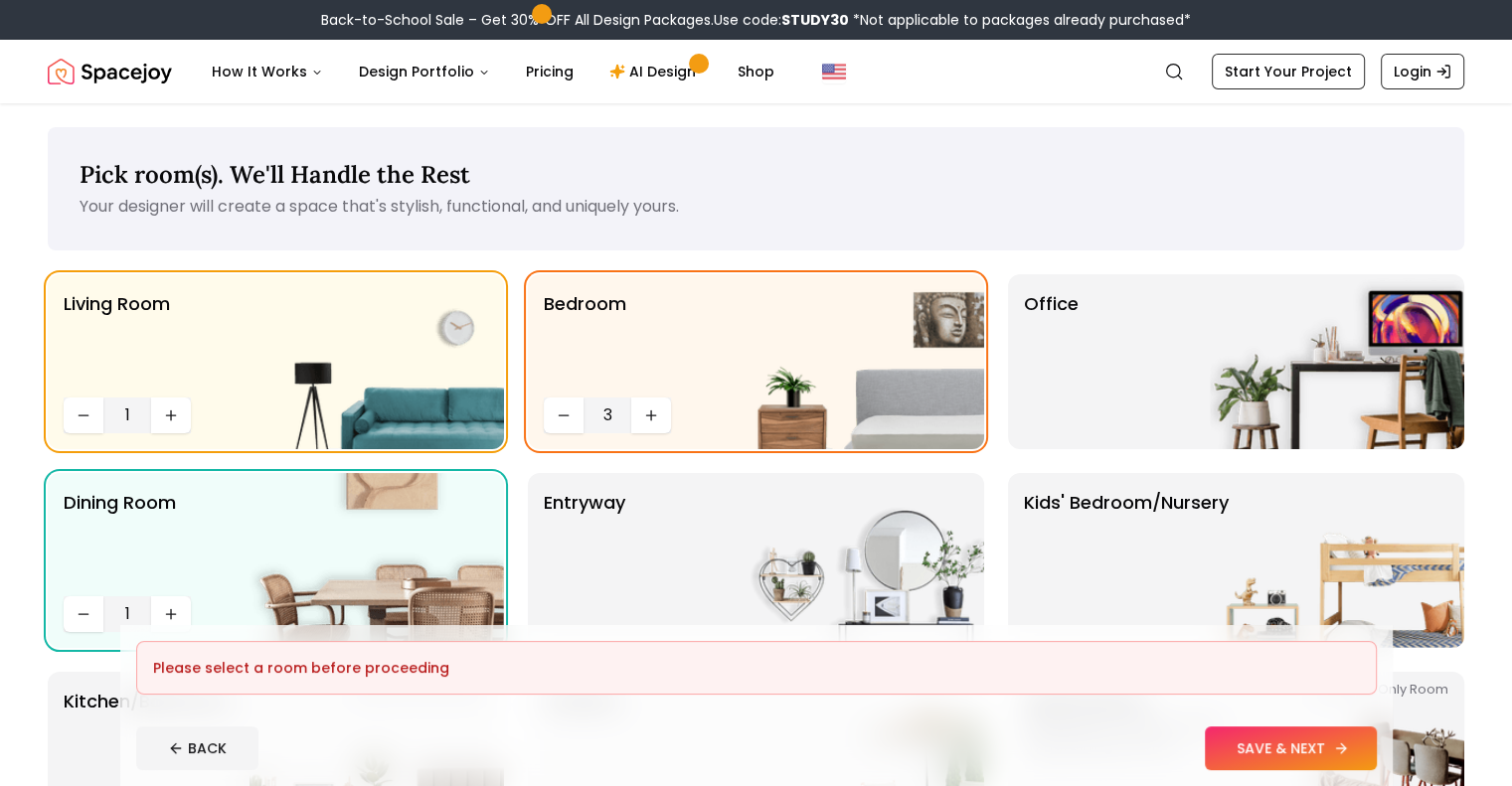 click on "SAVE & NEXT" at bounding box center [1290, 748] 